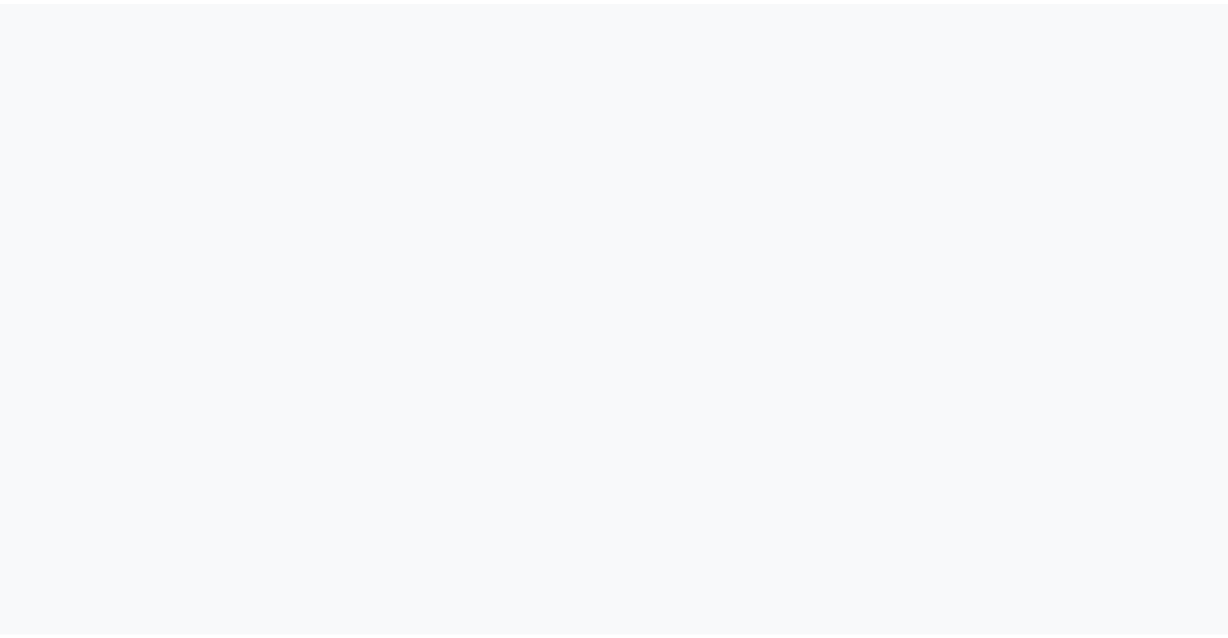 scroll, scrollTop: 0, scrollLeft: 0, axis: both 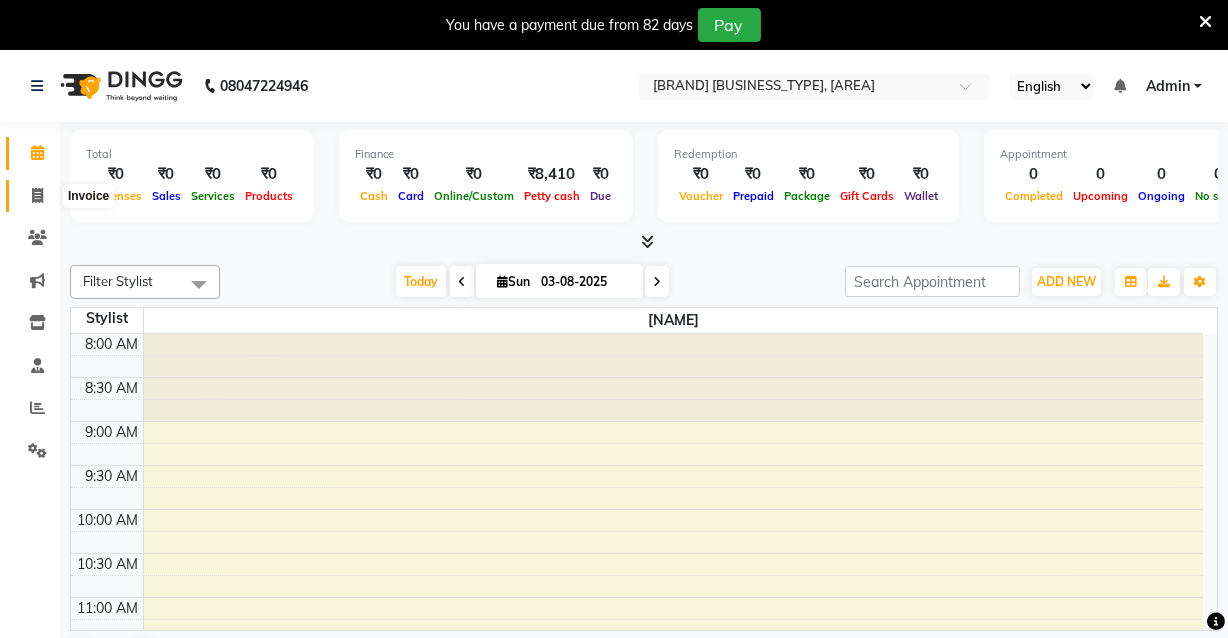 click 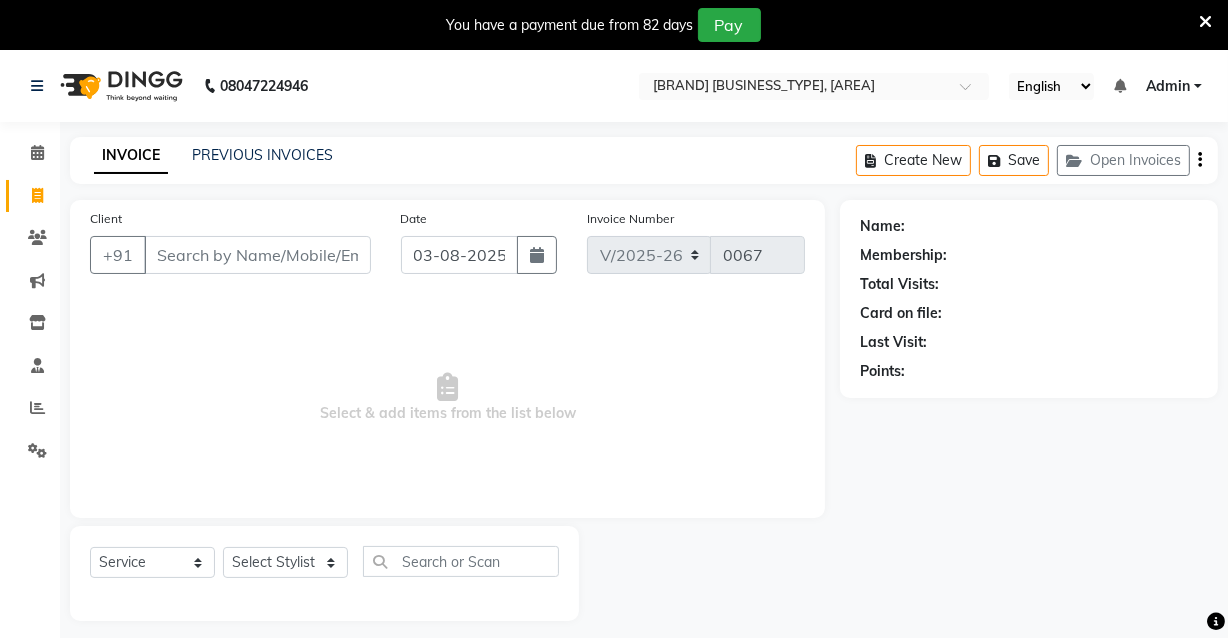 click on "Client" at bounding box center (257, 255) 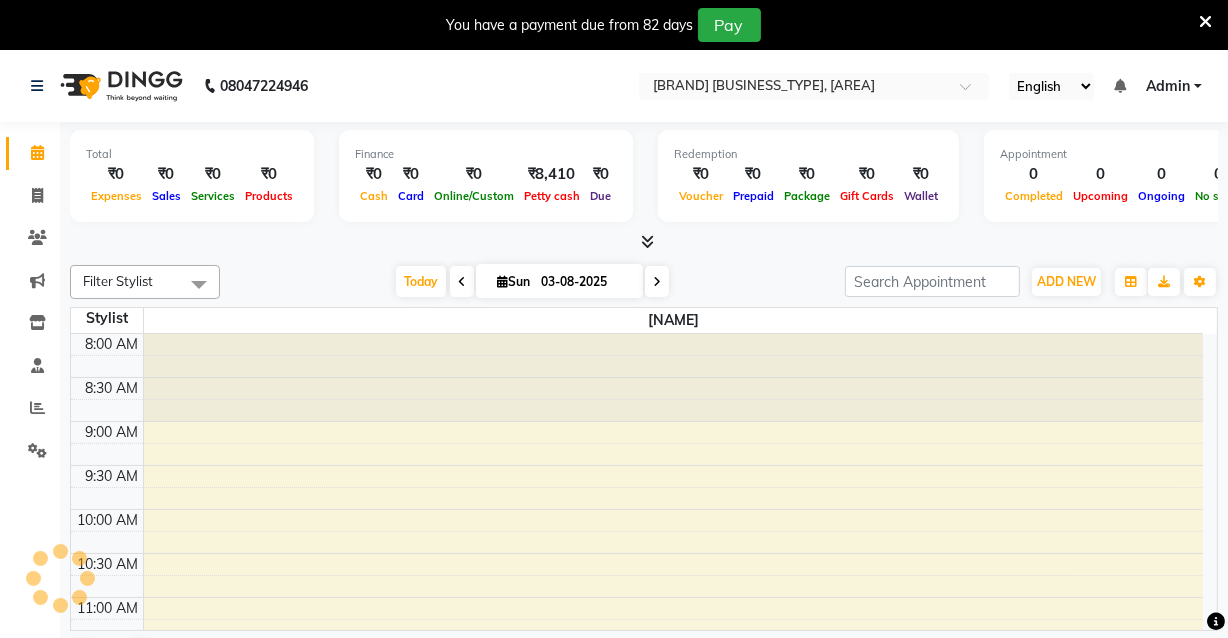 scroll, scrollTop: 0, scrollLeft: 0, axis: both 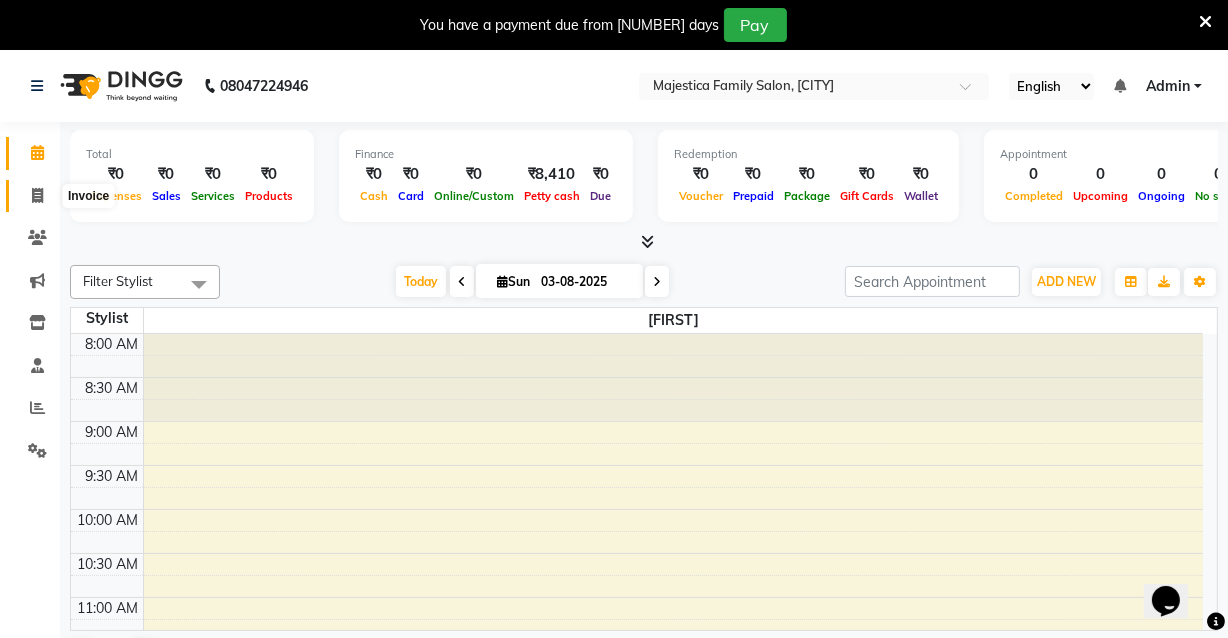 click 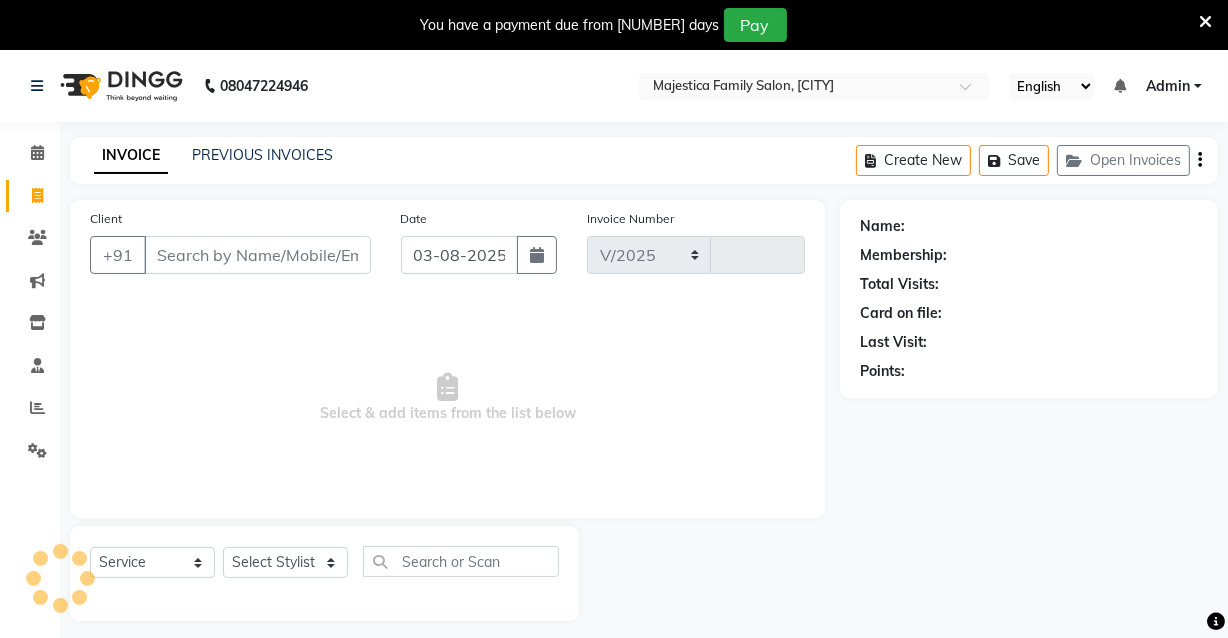 select on "7522" 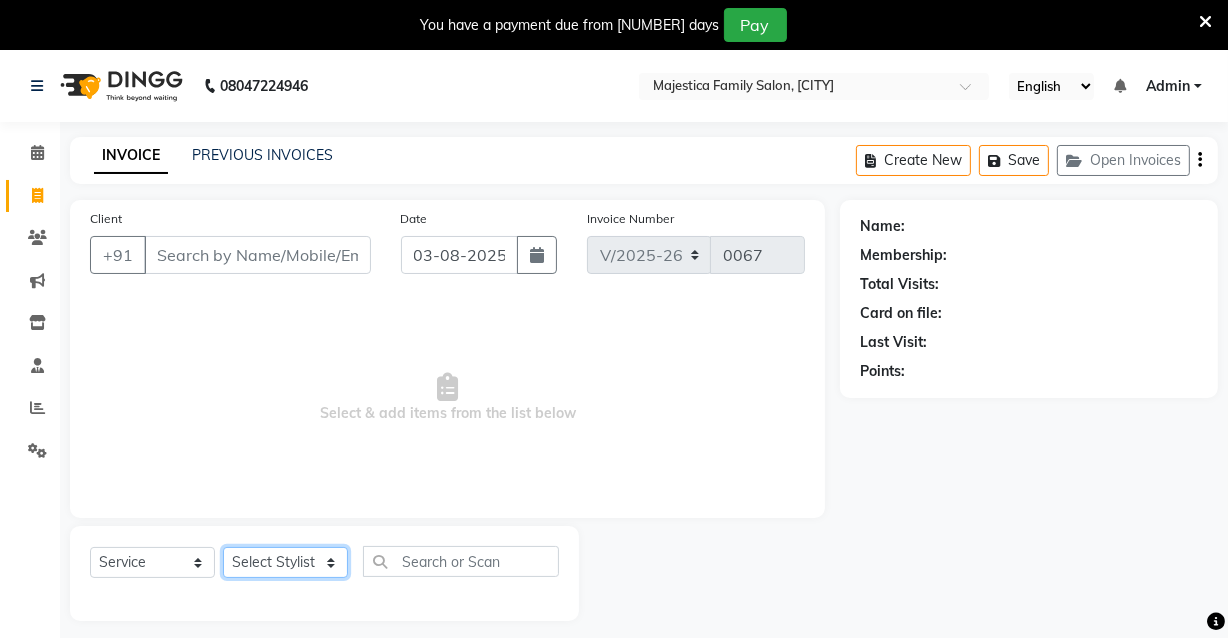 click on "Select Stylist [FIRST] [LAST] [LAST] [FIRST]" 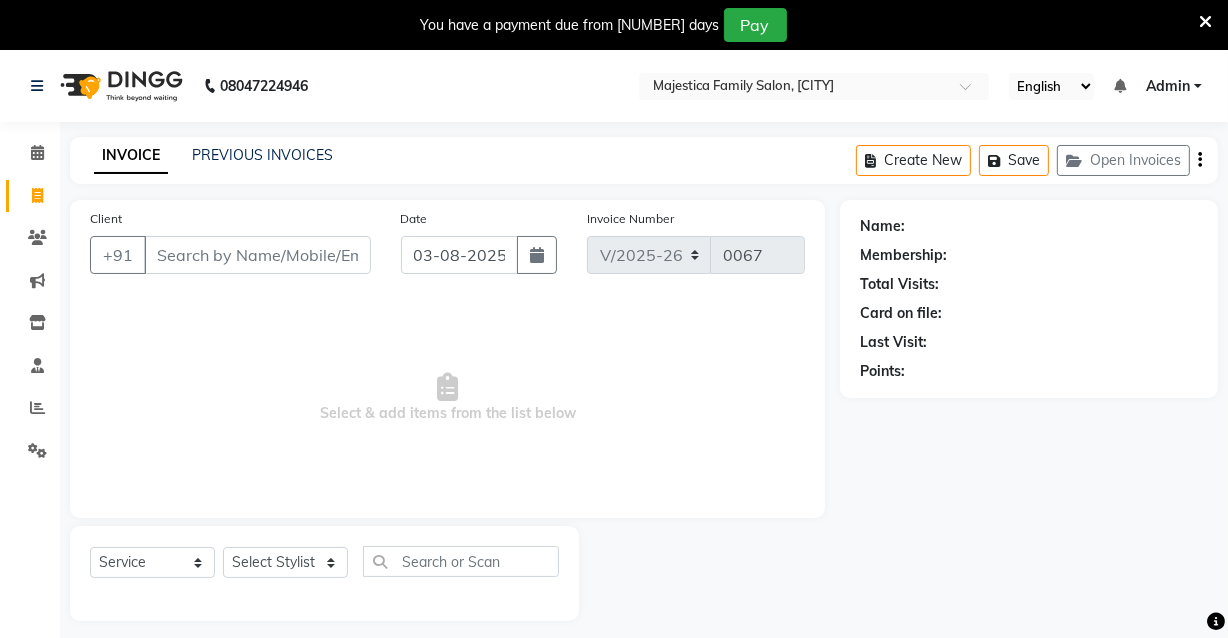 click on "Select Service Product Membership Package Voucher Prepaid Gift Card Select Stylist [FIRST] [LAST] [LAST] [FIRST]" 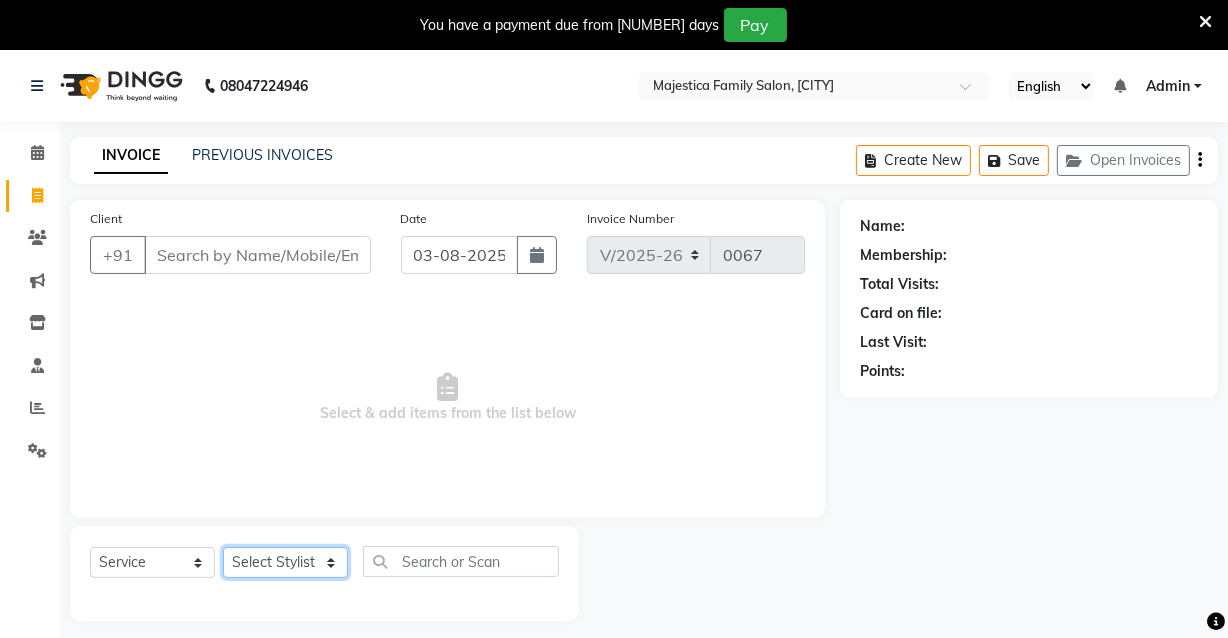 click on "Select Stylist [FIRST] [LAST] [LAST] [FIRST]" 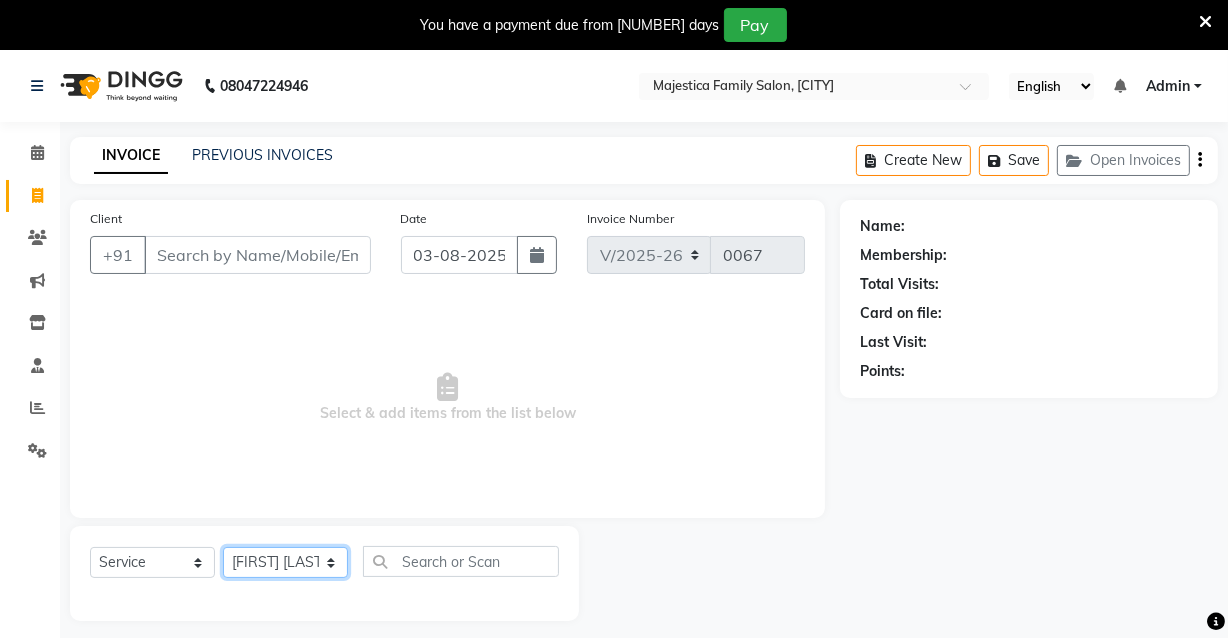click on "Select Stylist [FIRST] [LAST] [LAST] [FIRST]" 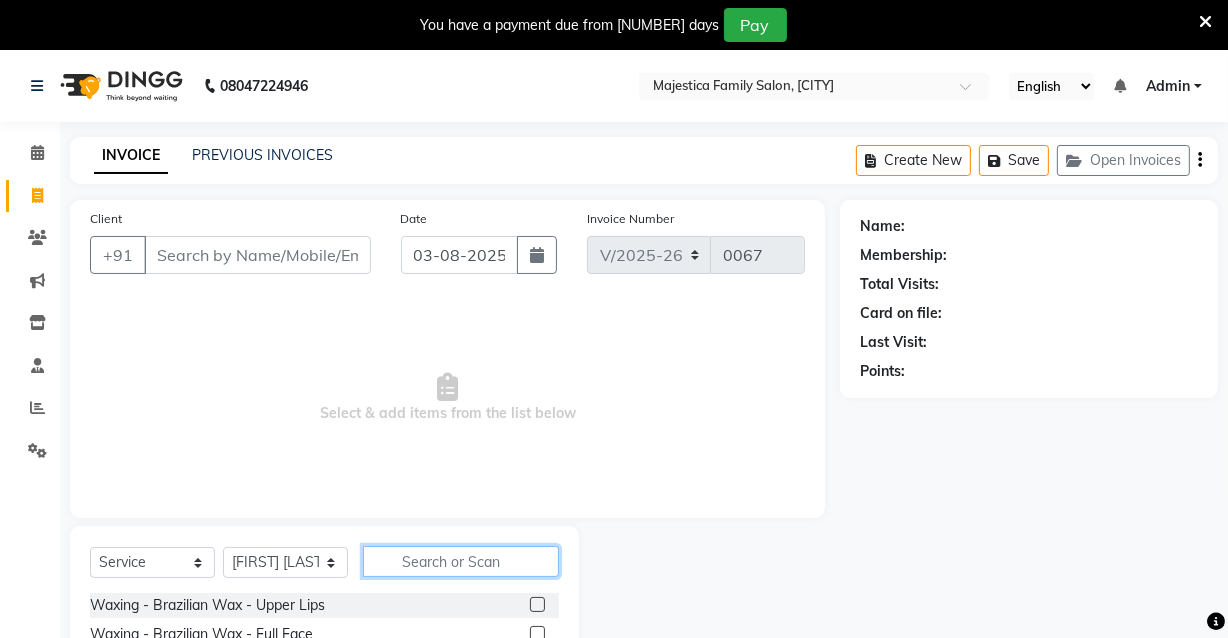 click 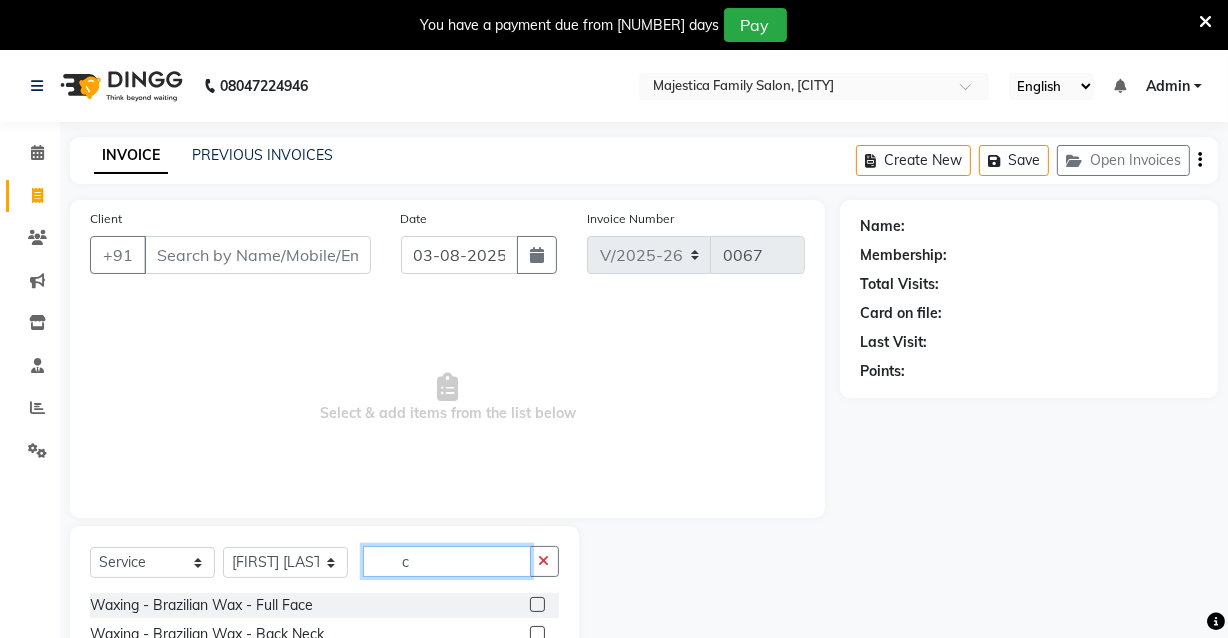 type on "co" 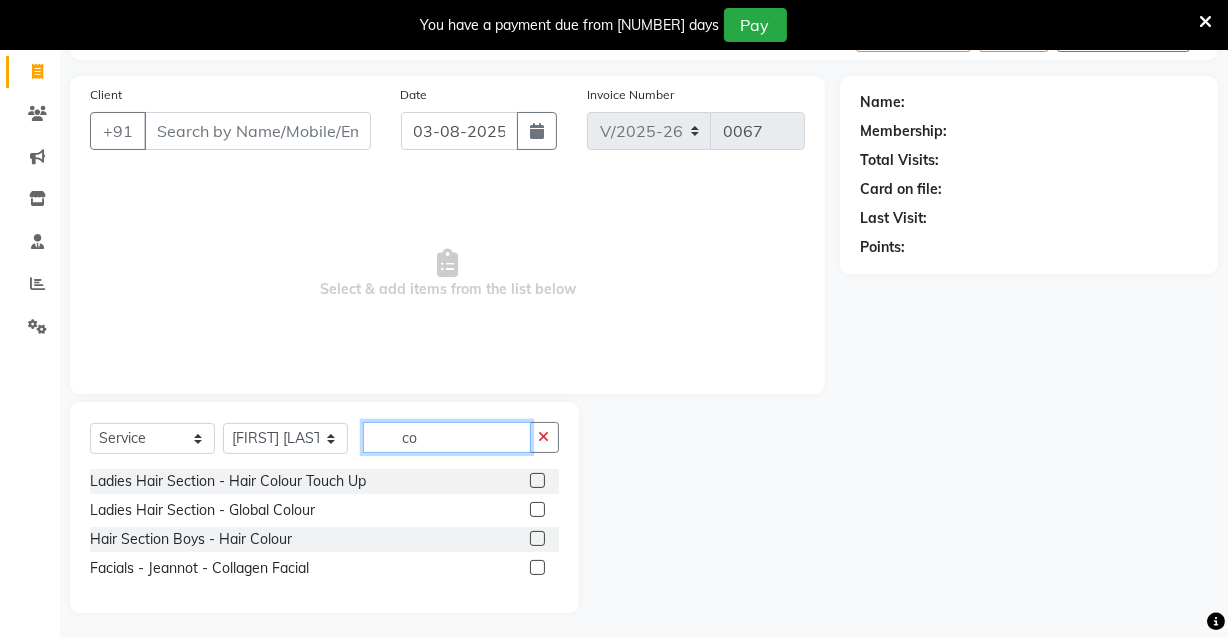 scroll, scrollTop: 129, scrollLeft: 0, axis: vertical 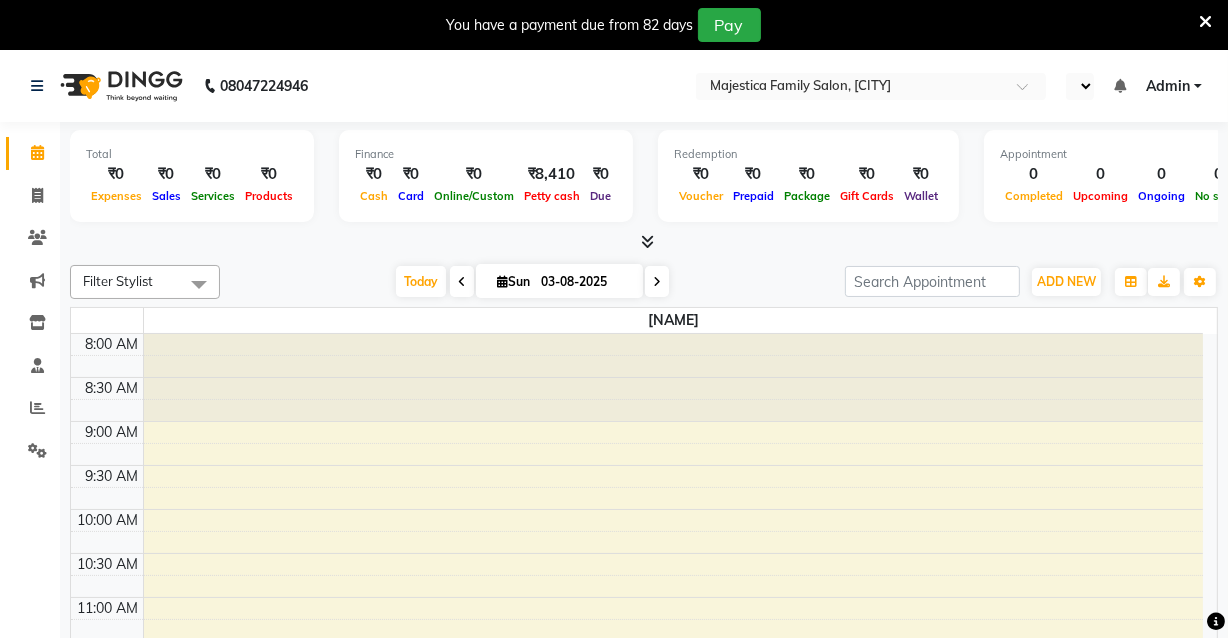 select on "en" 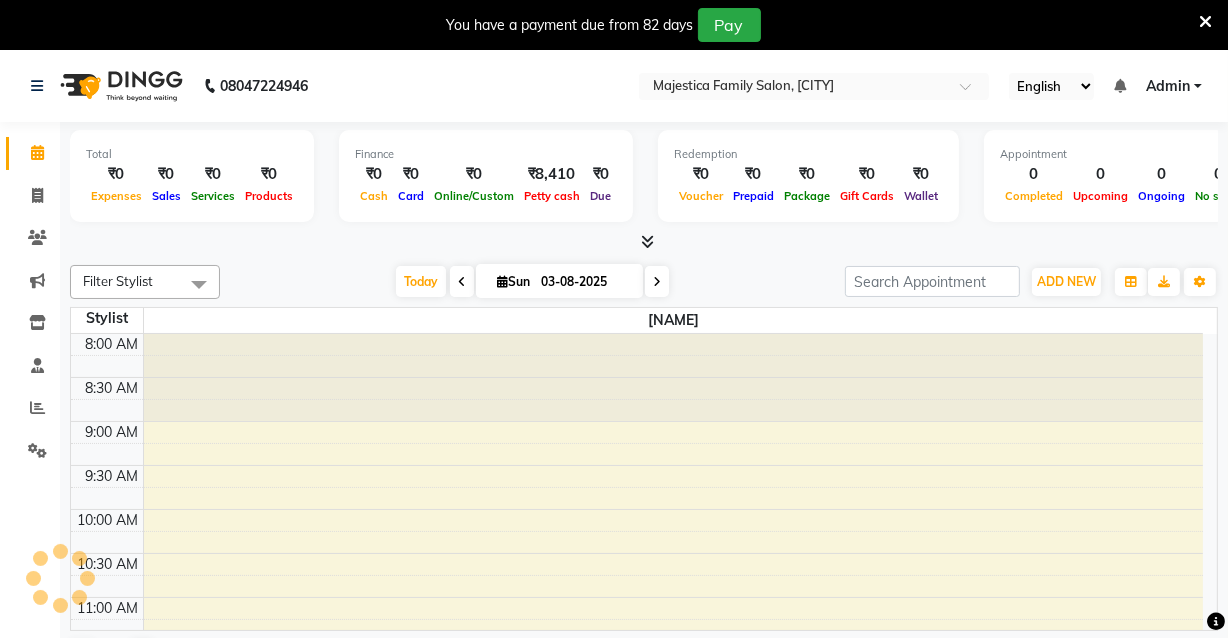 scroll, scrollTop: 0, scrollLeft: 0, axis: both 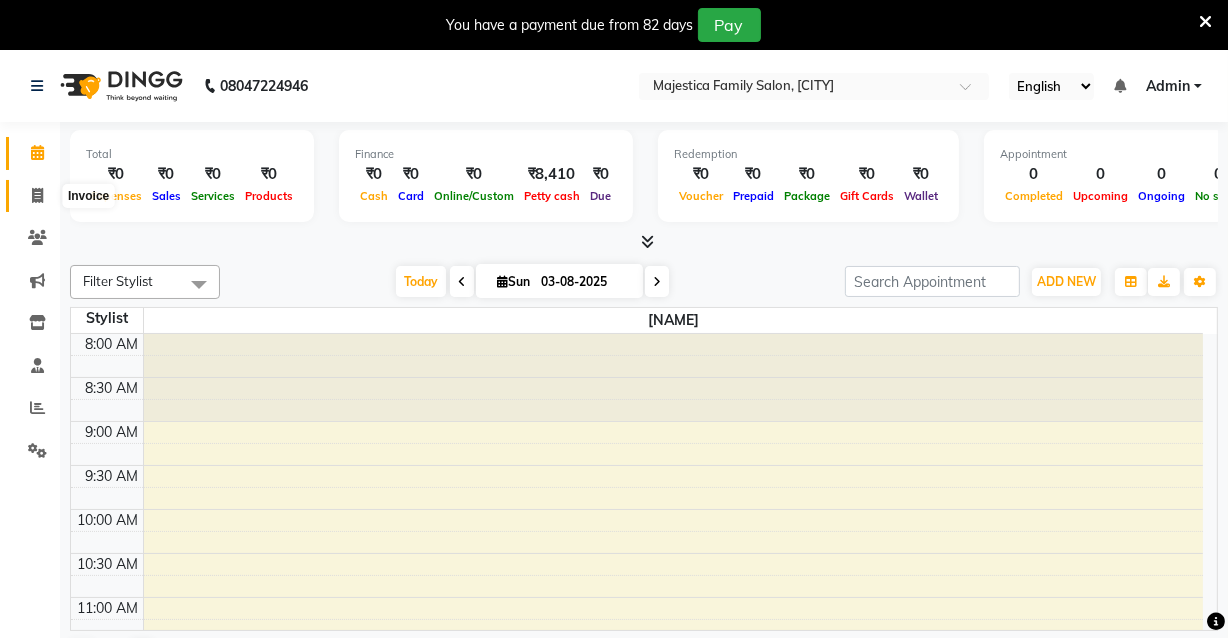 click 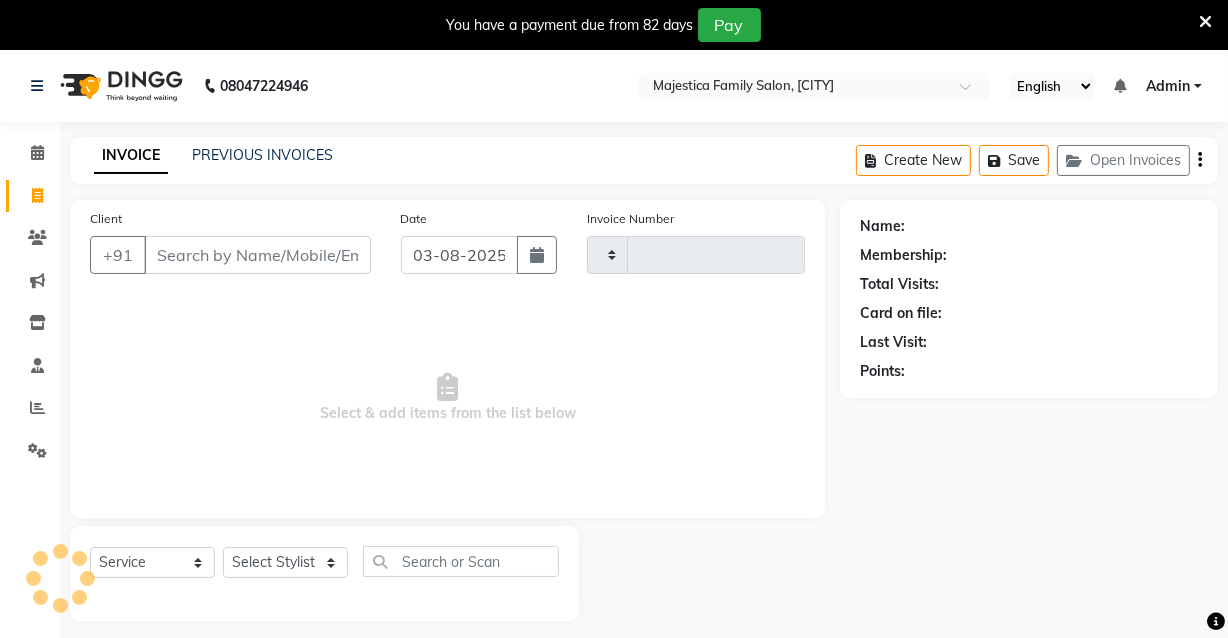 type on "0067" 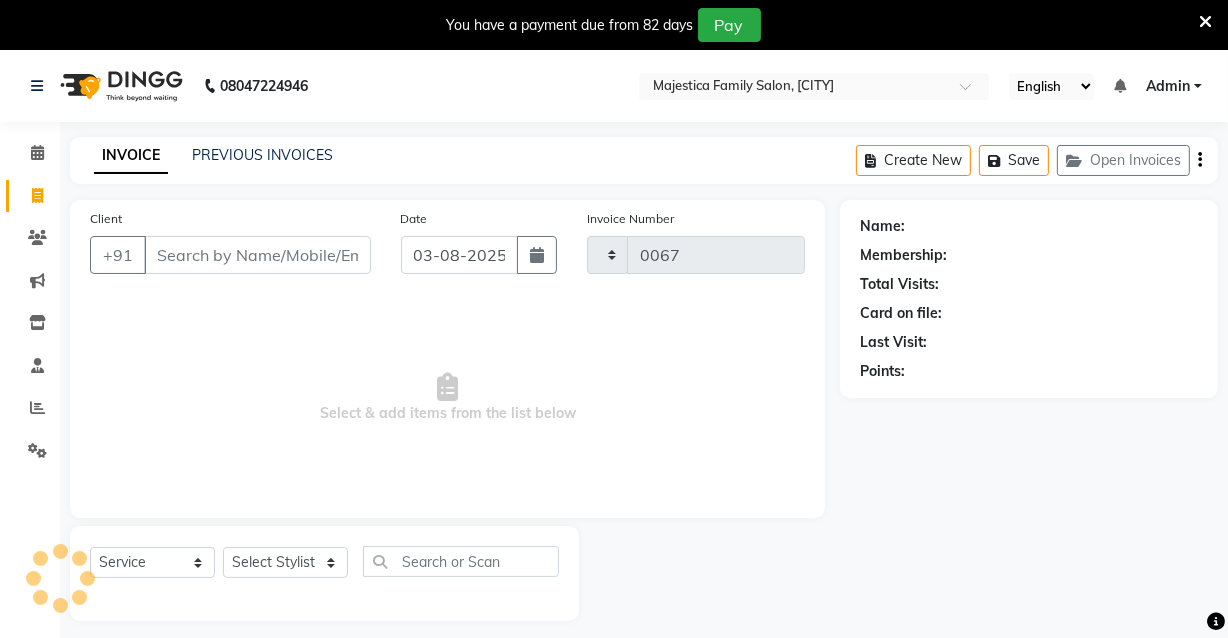 select on "7522" 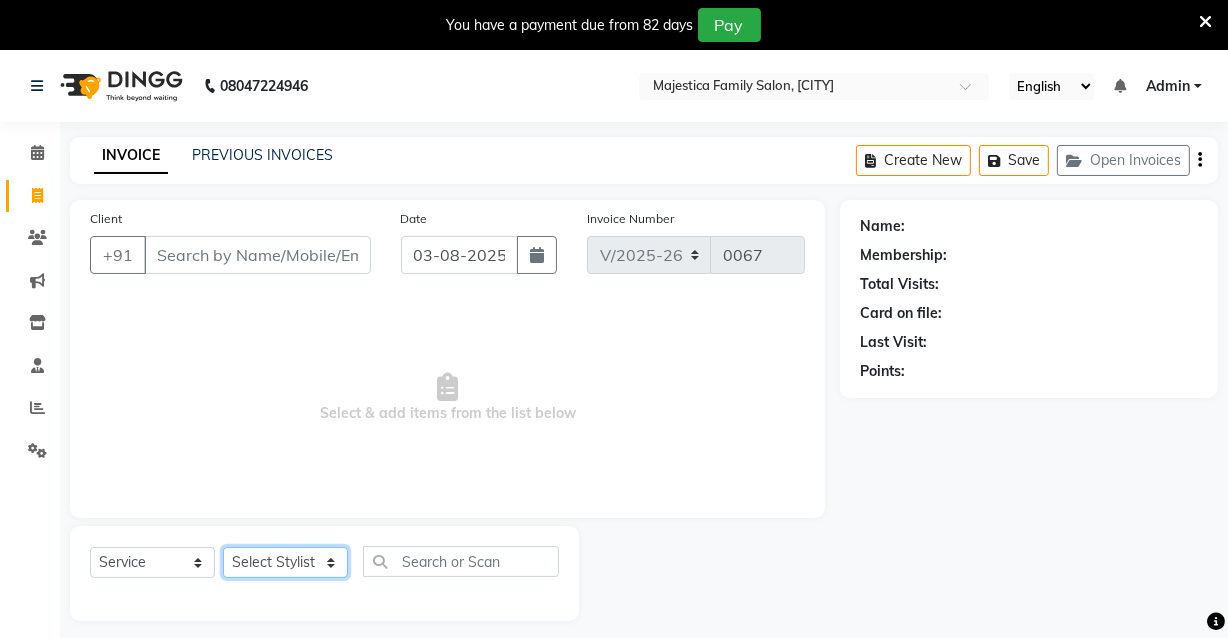 click on "Select Stylist [FIRST] [LAST] [LAST] [FIRST]" 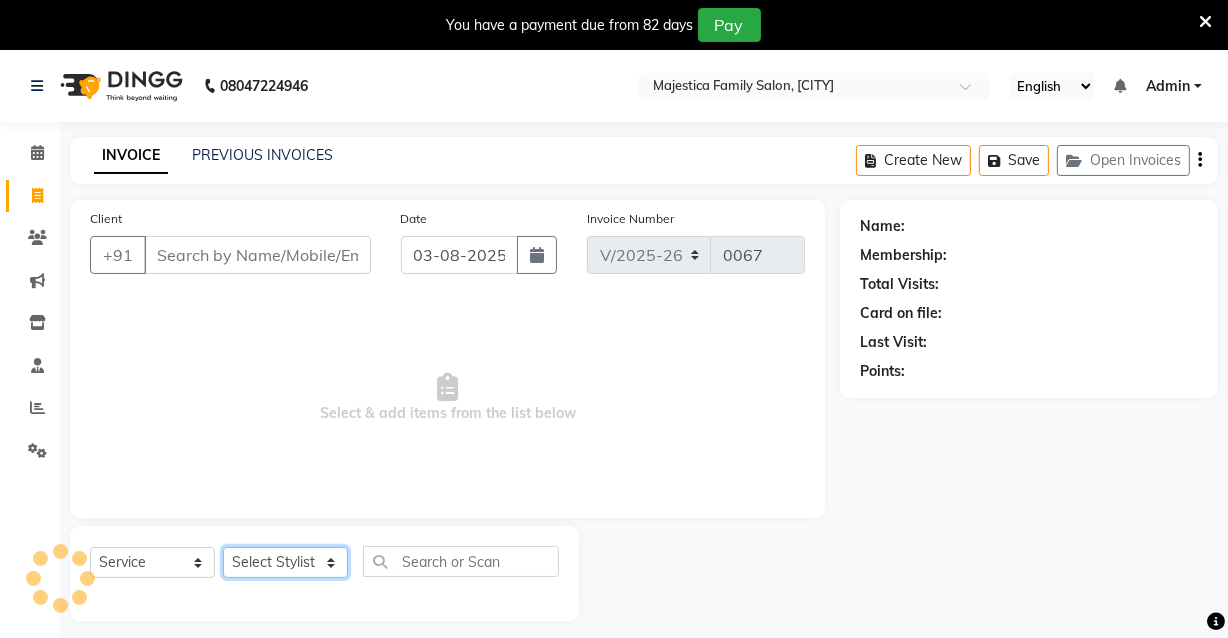 select on "81997" 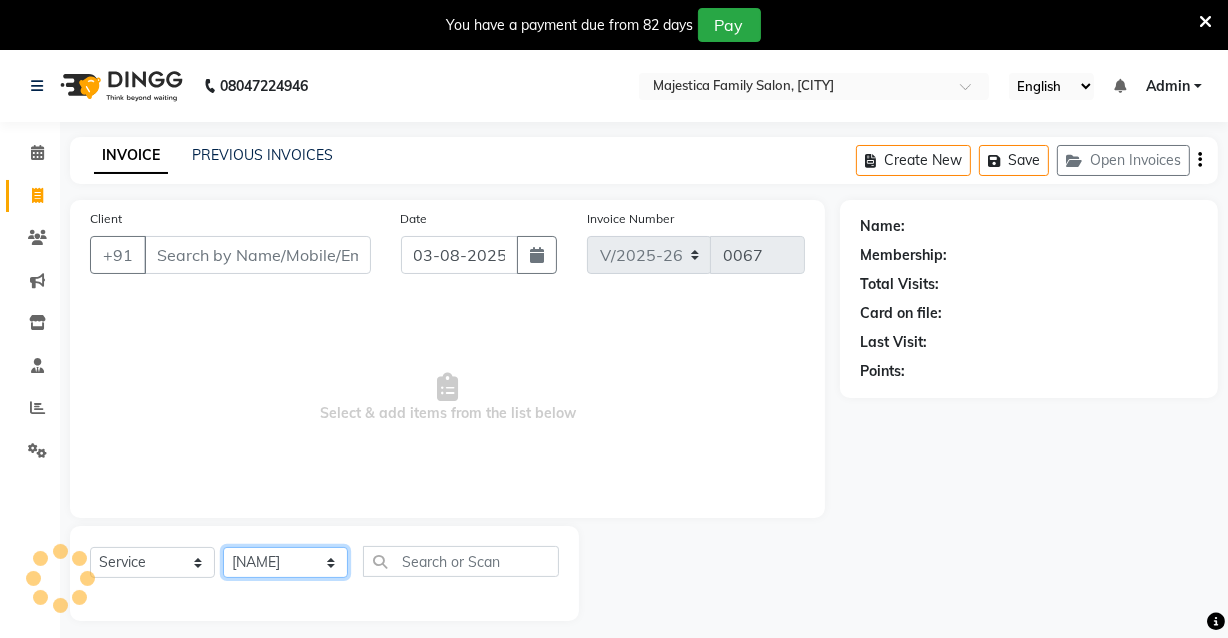 click on "Select Stylist [FIRST] [LAST] [LAST] [FIRST]" 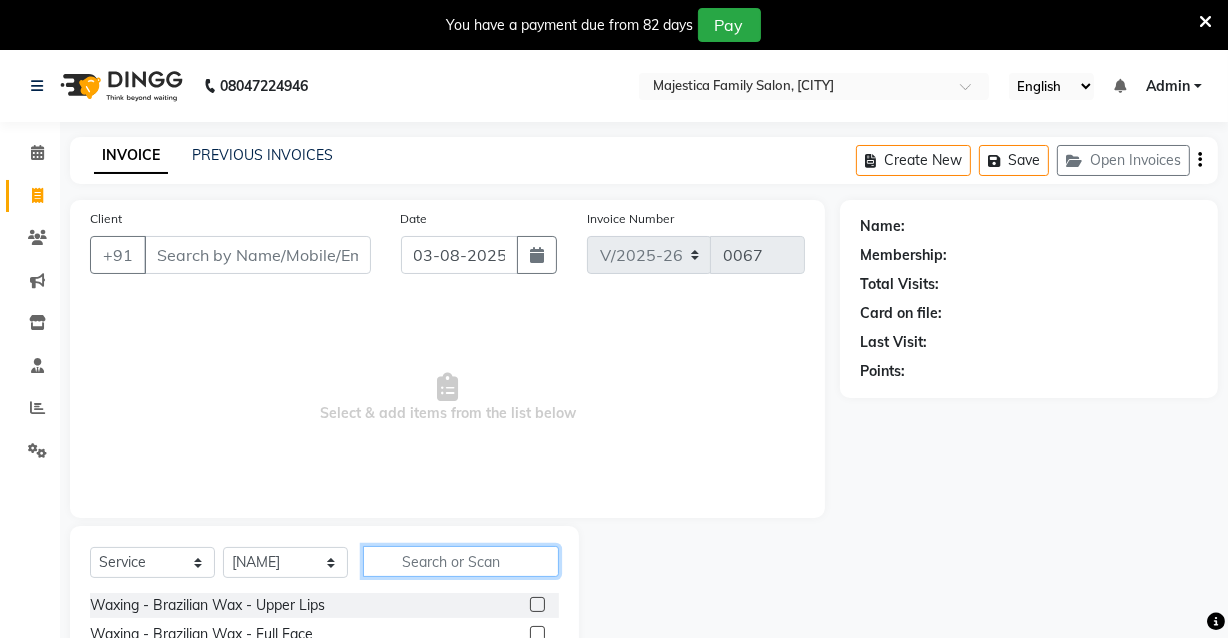 click 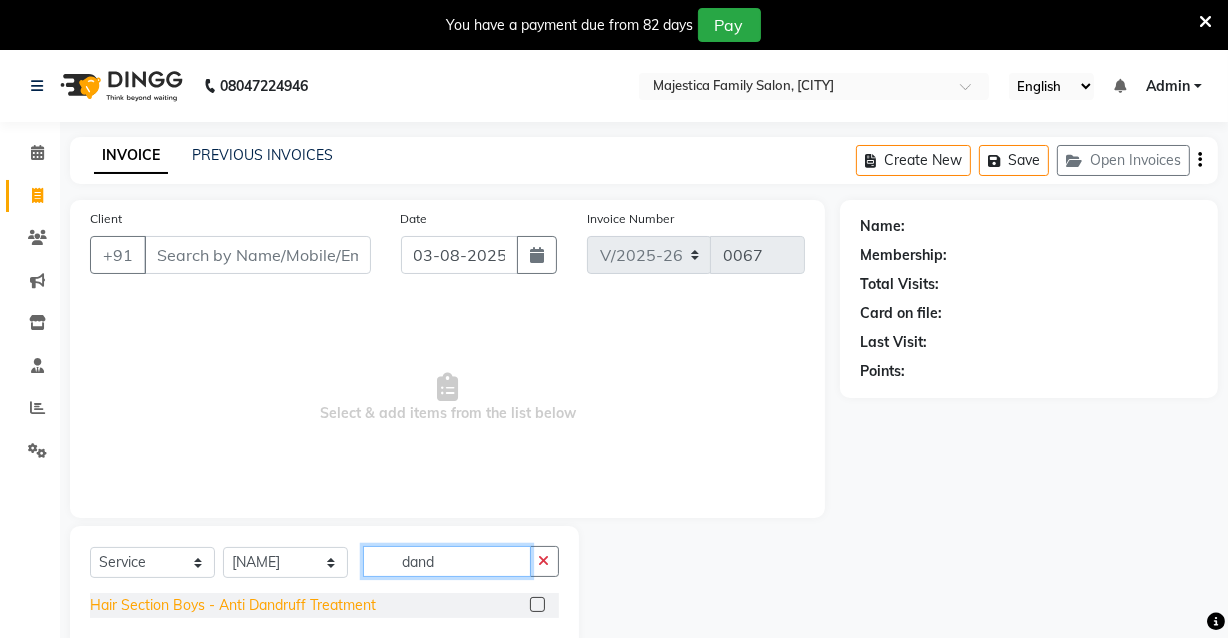 type on "dand" 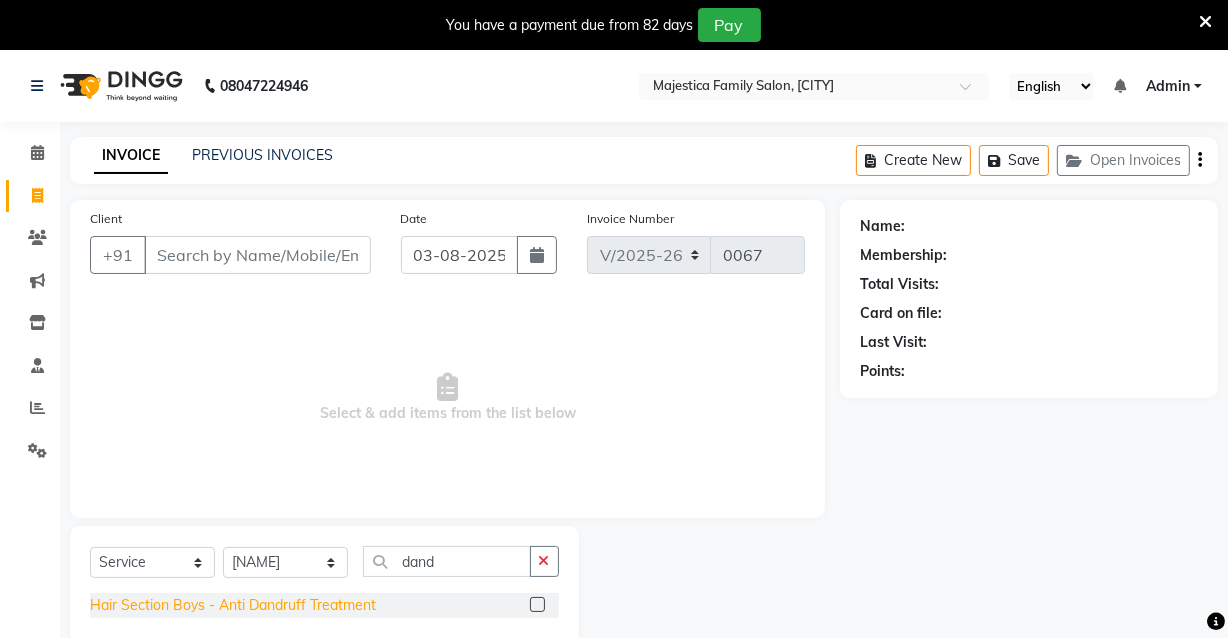 click on "Hair Section Boys - Anti Dandruff Treatment" 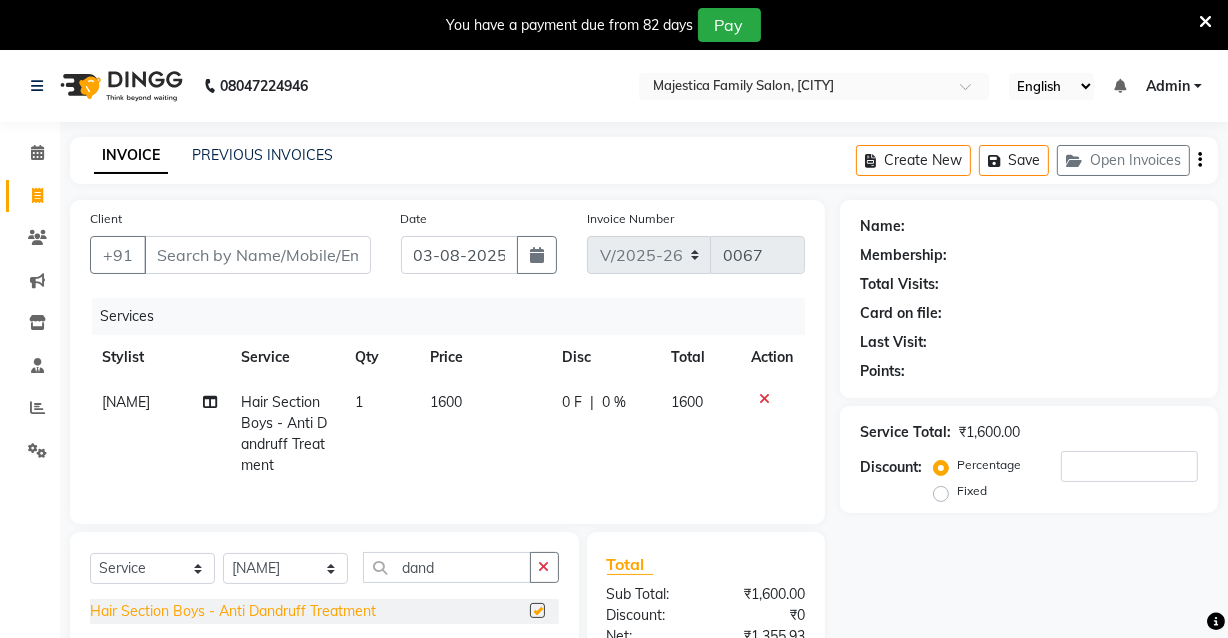 checkbox on "false" 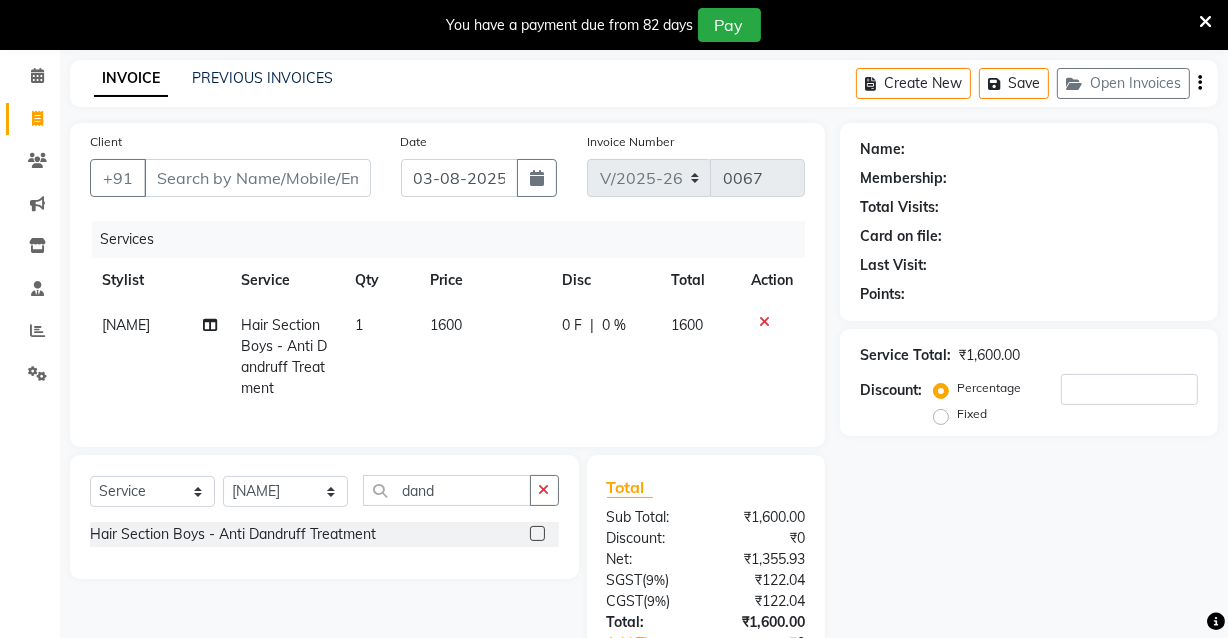 scroll, scrollTop: 74, scrollLeft: 0, axis: vertical 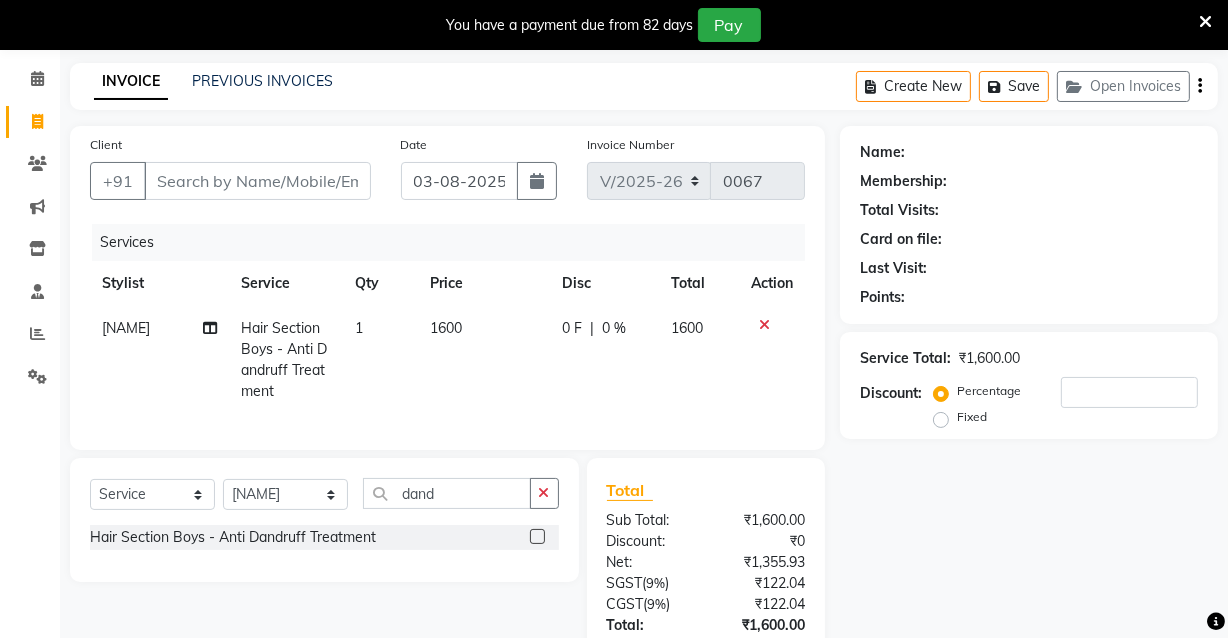 click 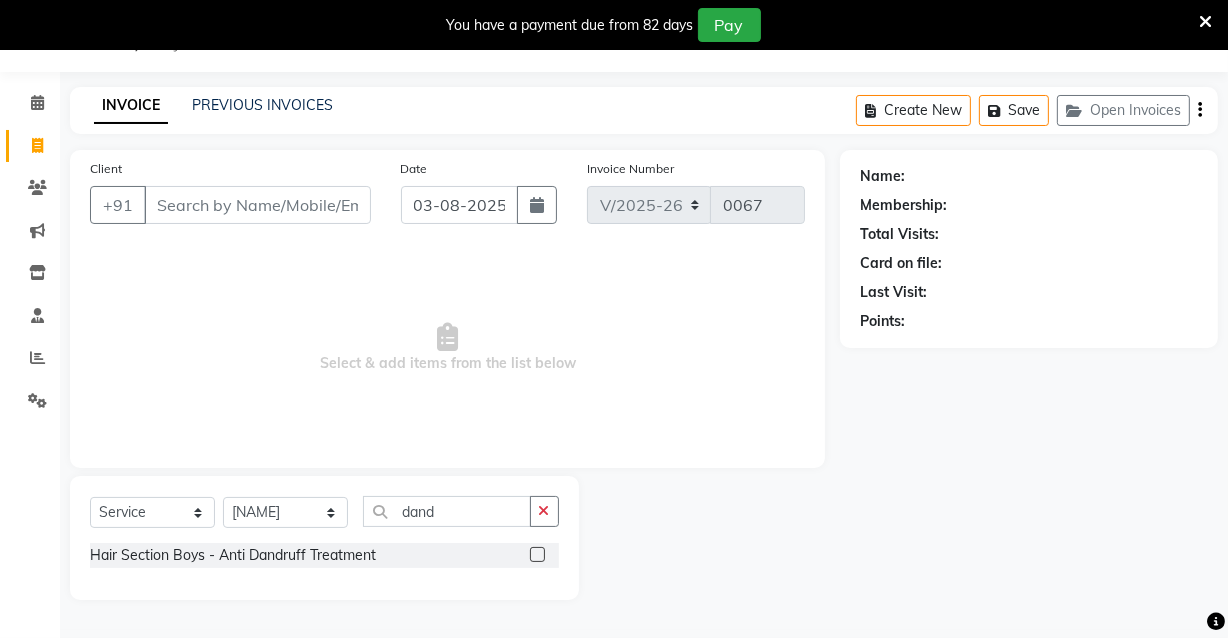 scroll, scrollTop: 50, scrollLeft: 0, axis: vertical 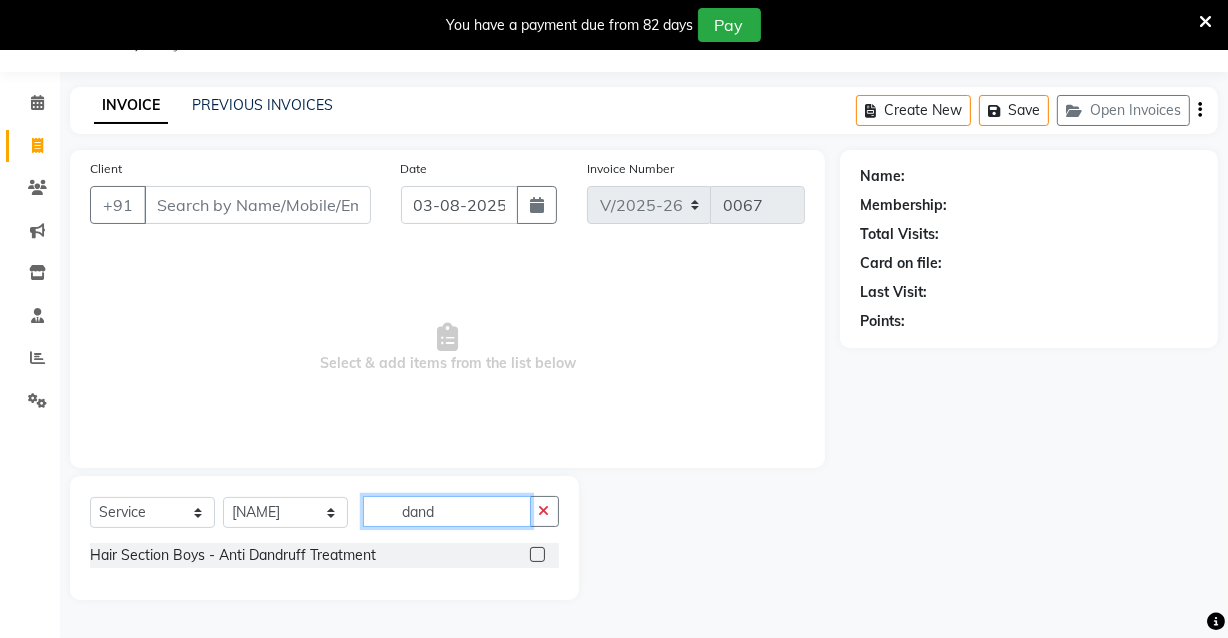 click on "dand" 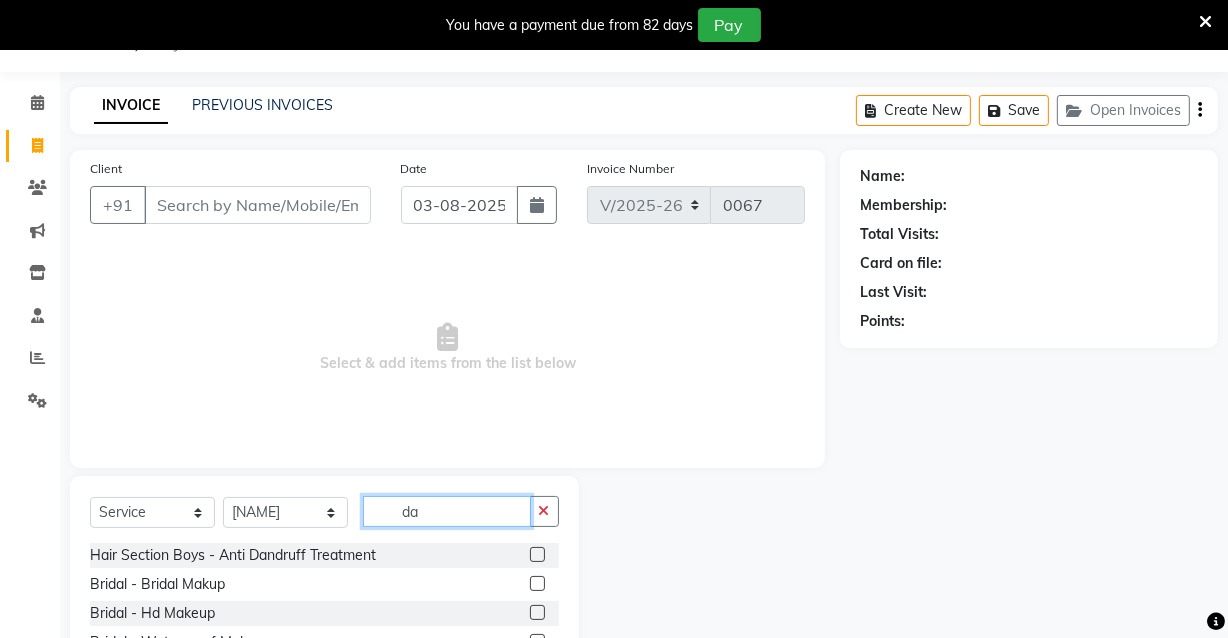 type on "da" 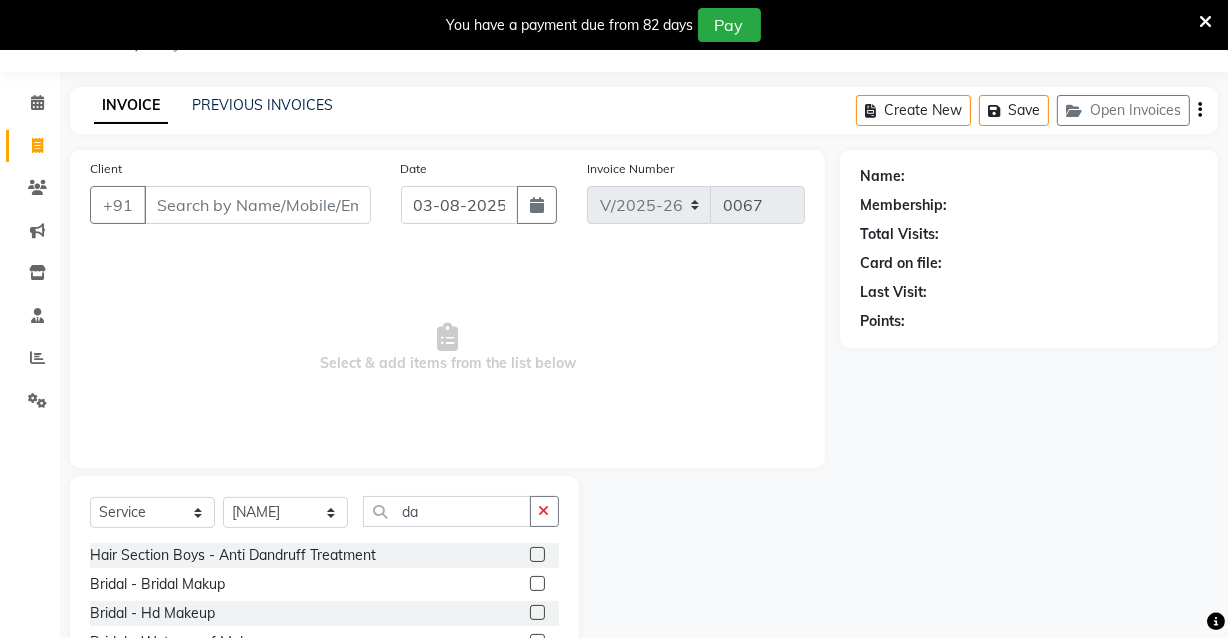 click 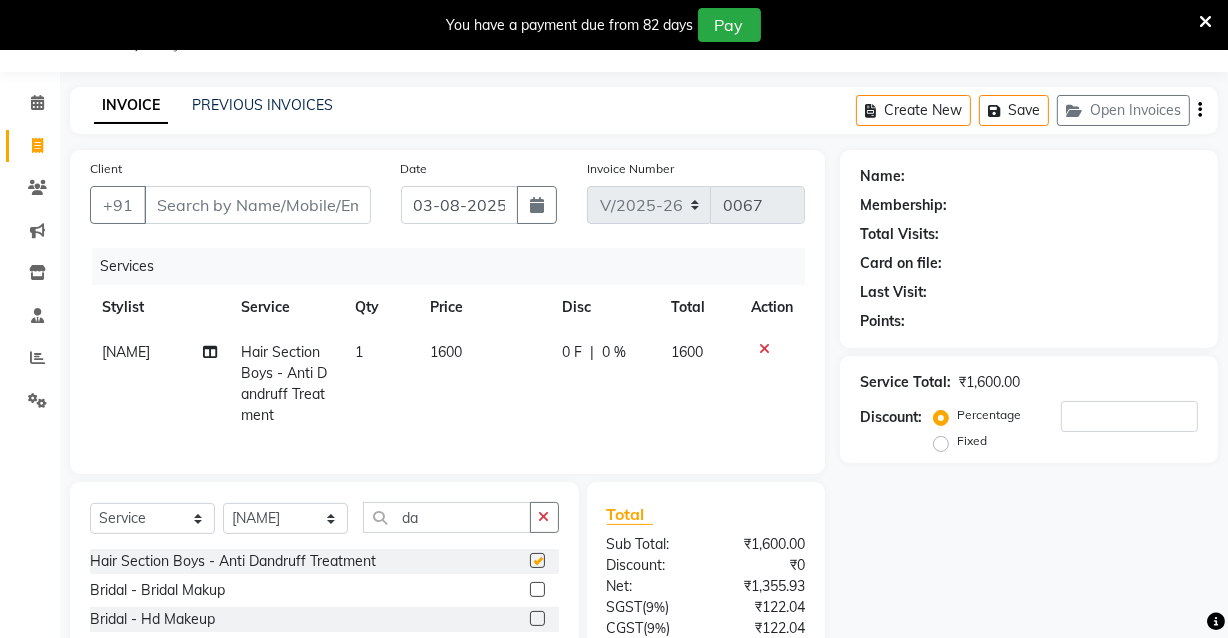 checkbox on "false" 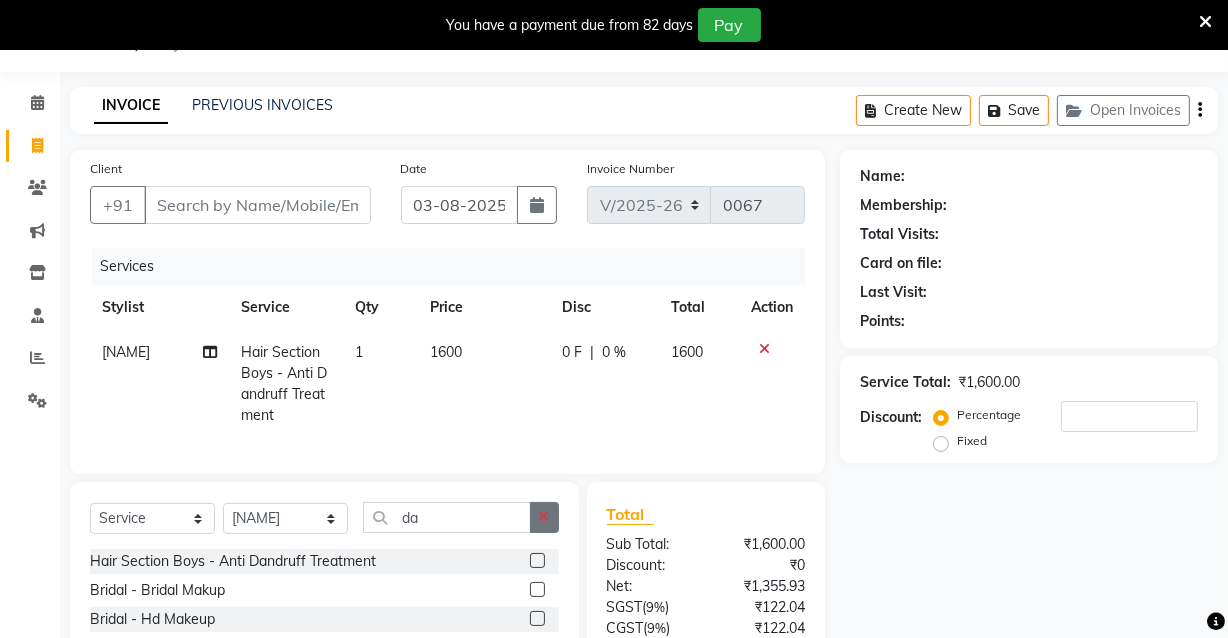 click 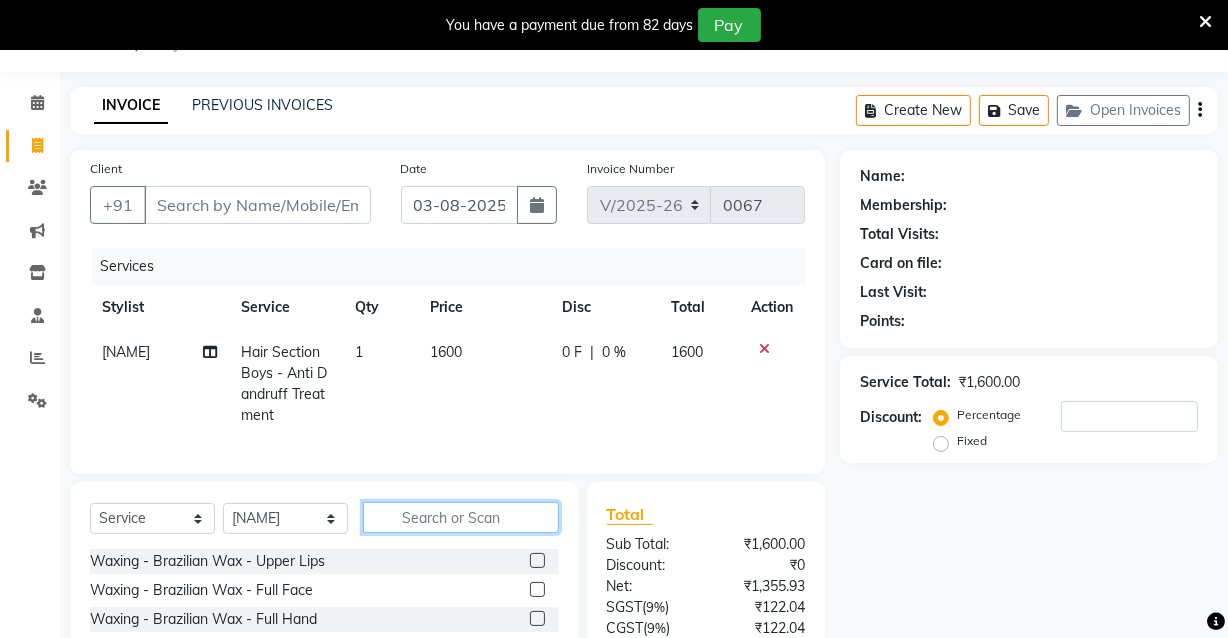 click 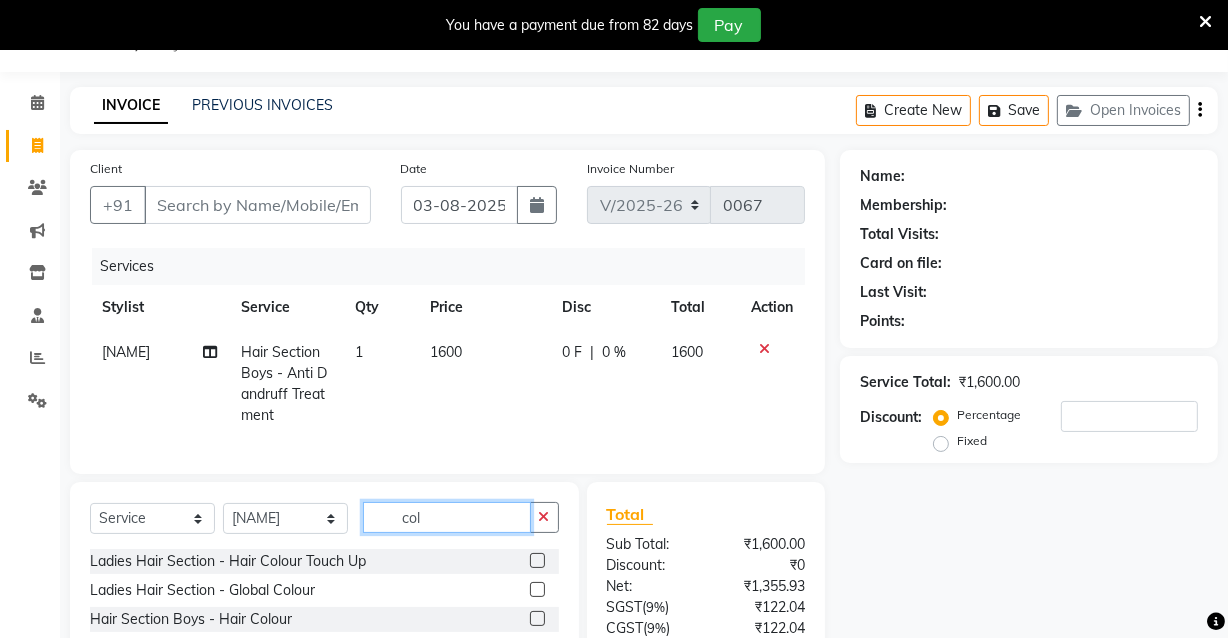 type on "col" 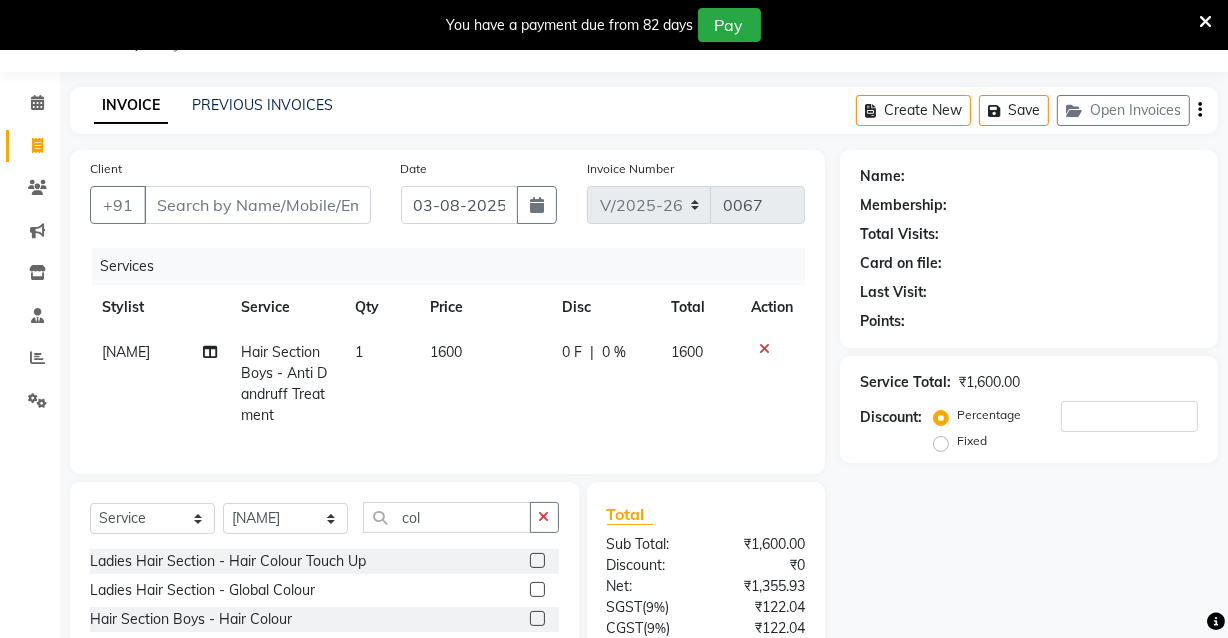 click 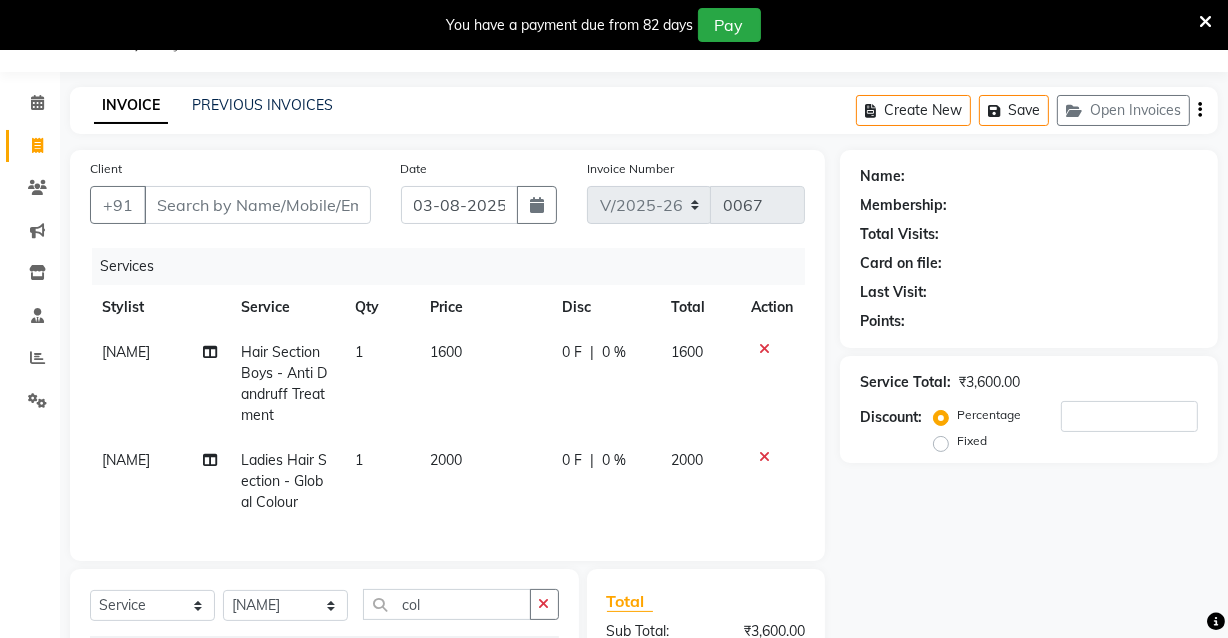 checkbox on "false" 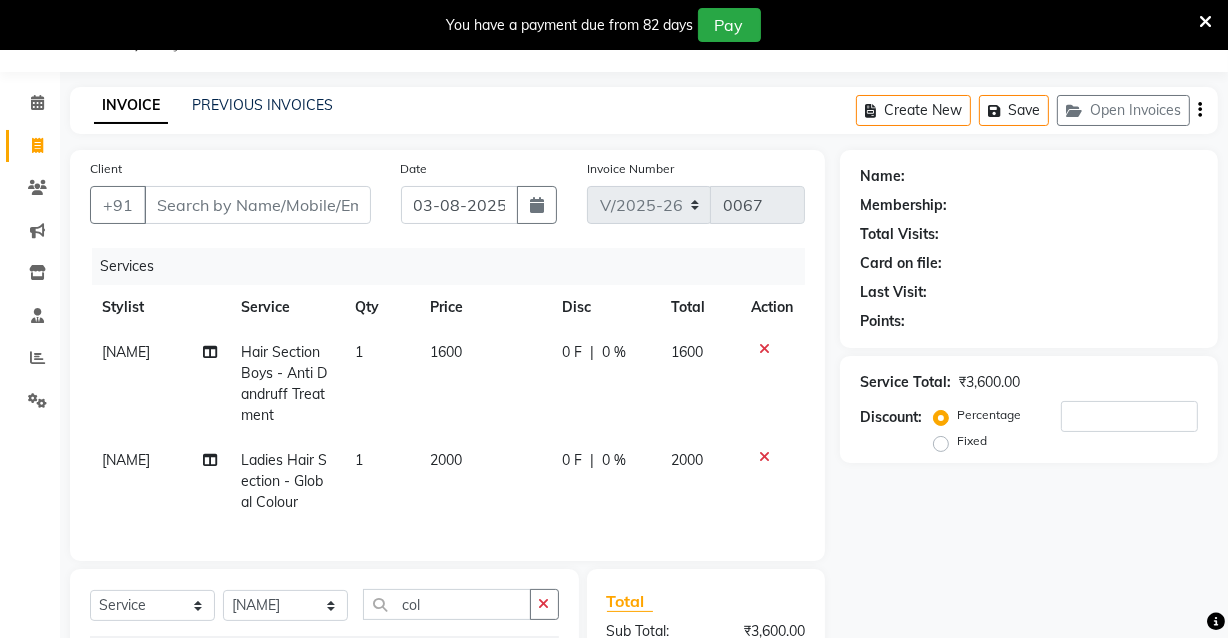 click 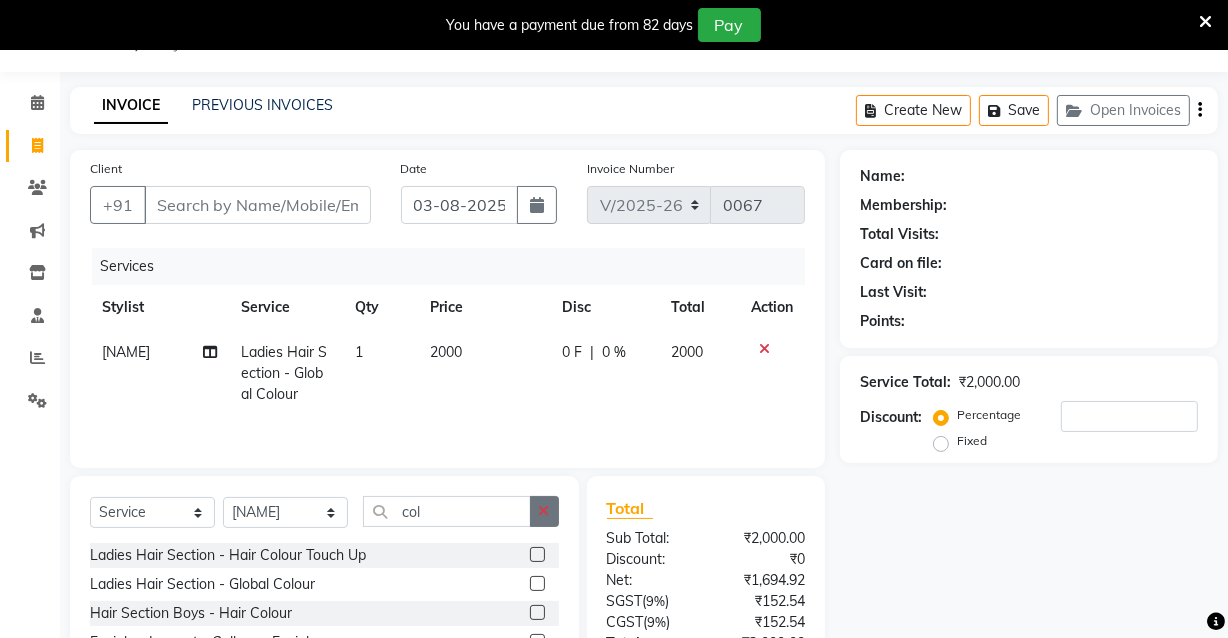 click 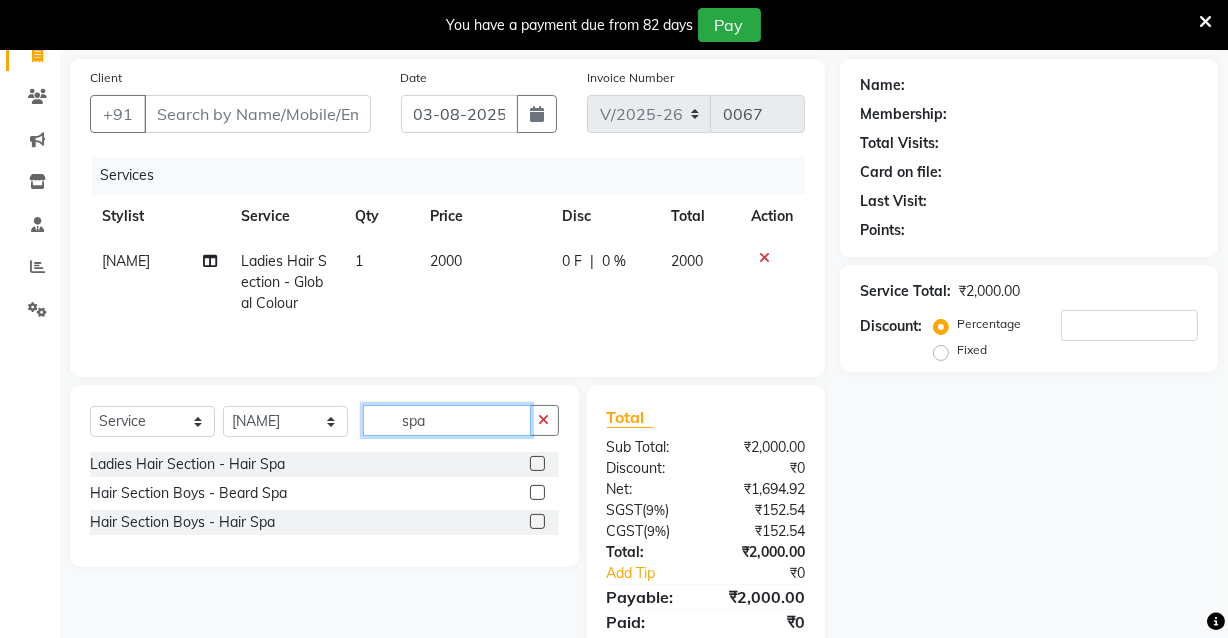 scroll, scrollTop: 212, scrollLeft: 0, axis: vertical 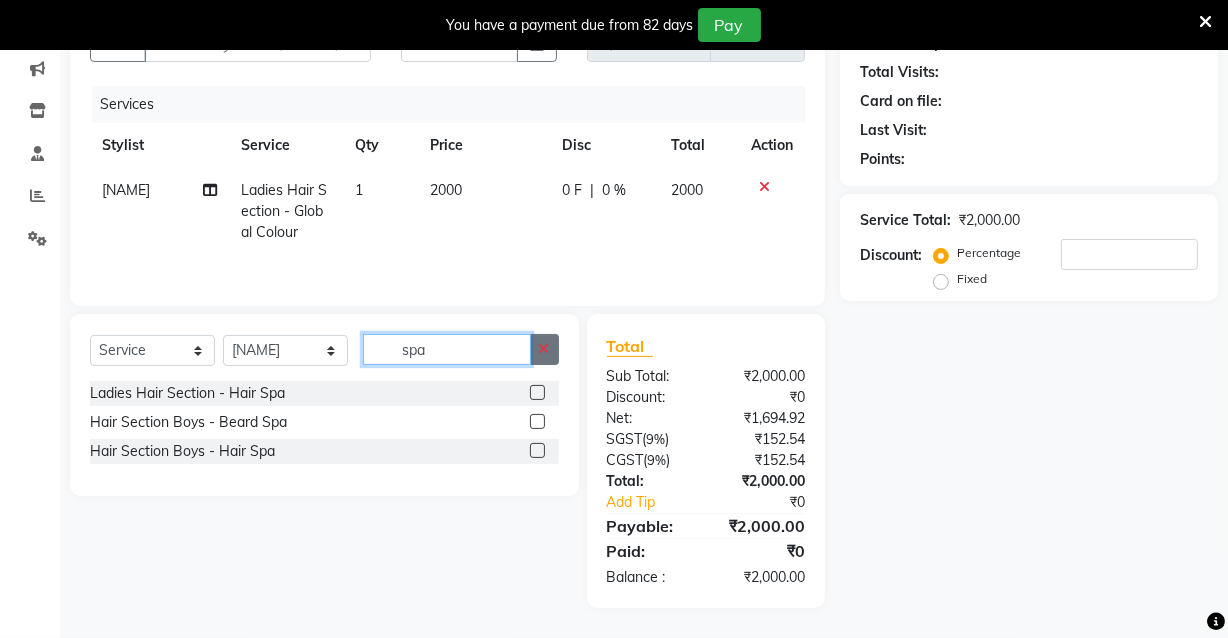 type on "spa" 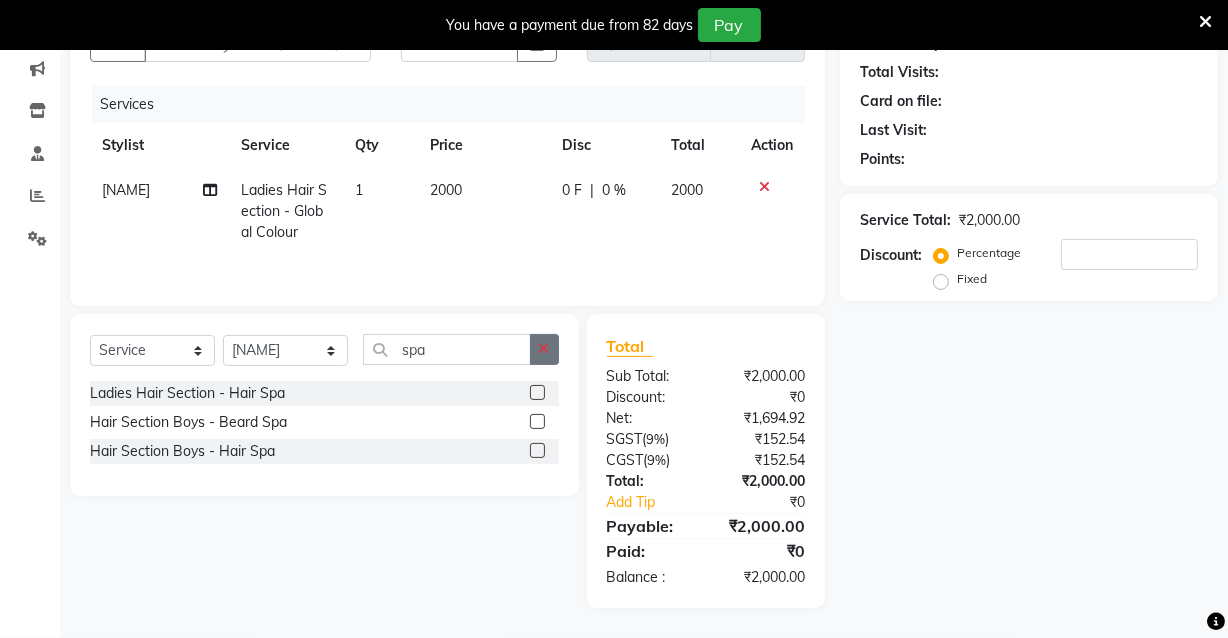 click 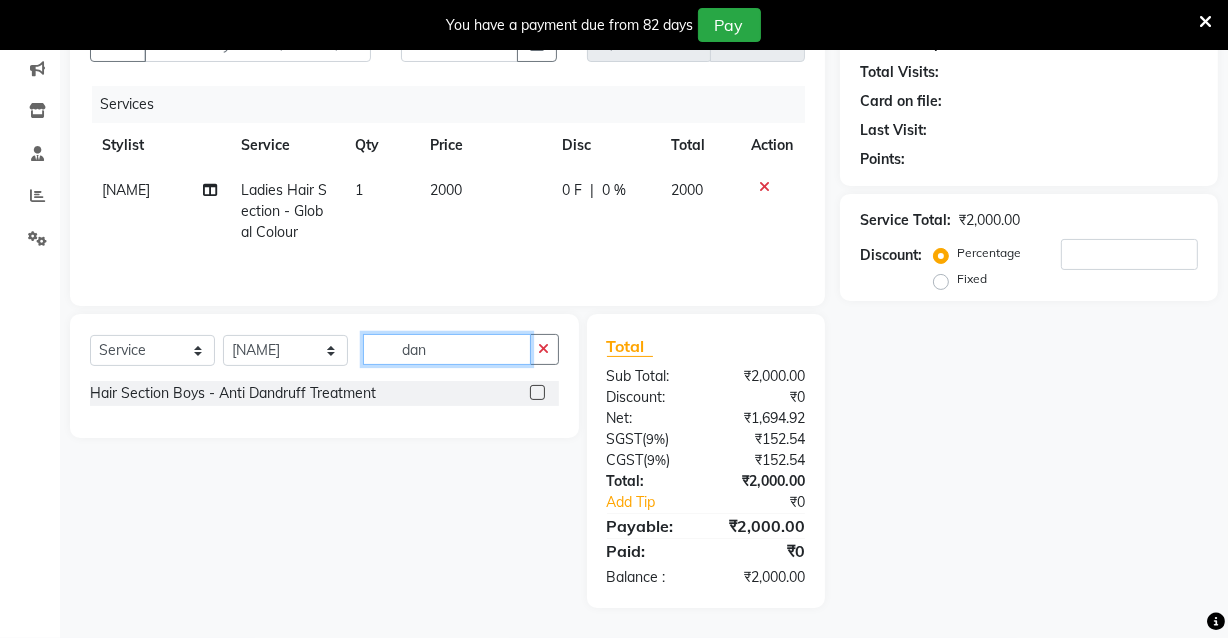 type on "da" 